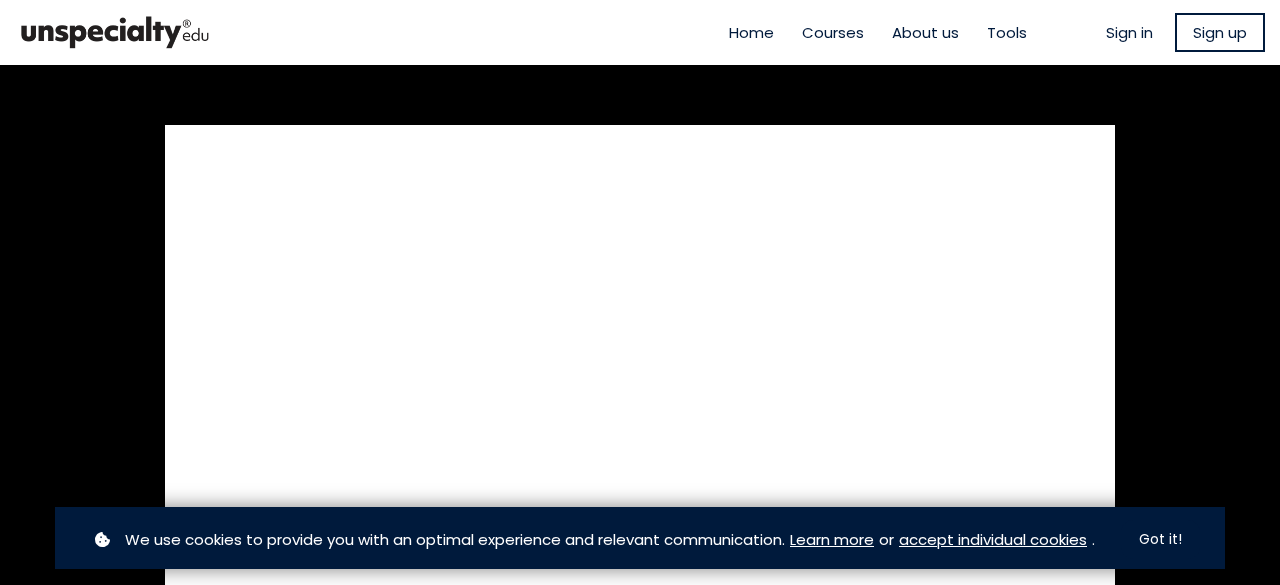 click on "Sign in" at bounding box center [1129, 32] 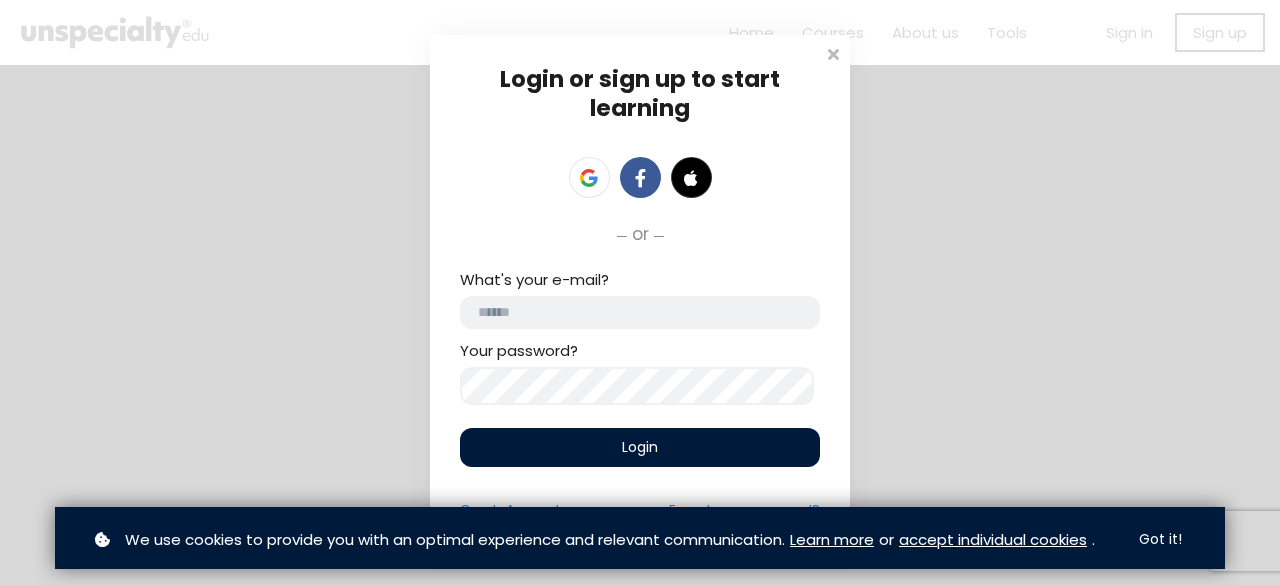 click on "What's your e-mail?
Your password?" at bounding box center [640, 337] 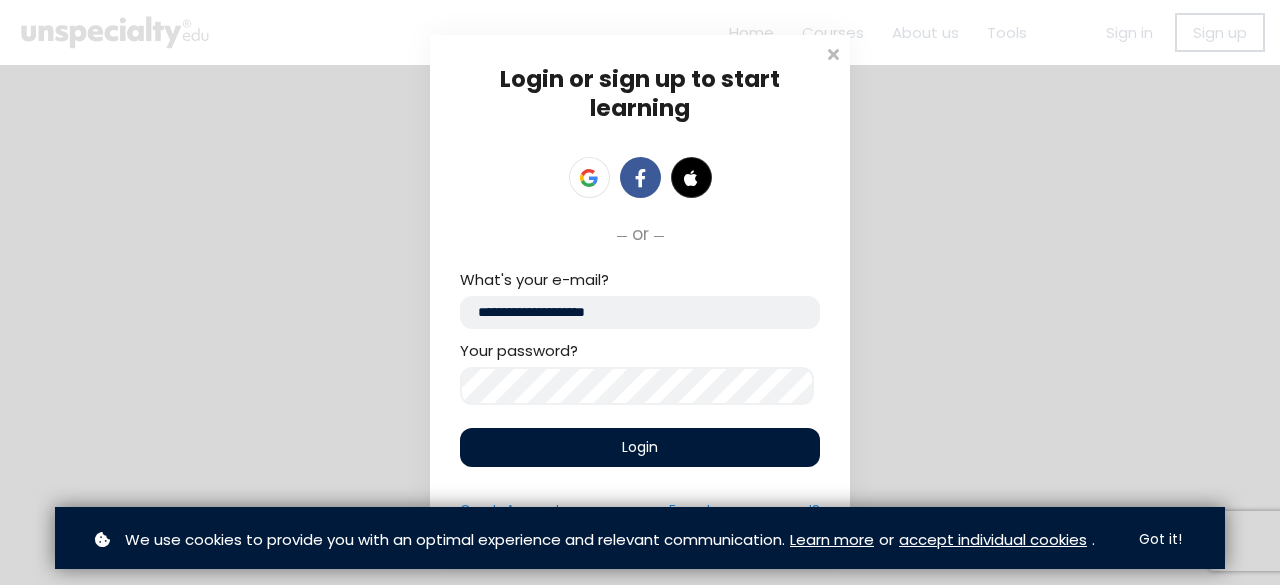 type on "**********" 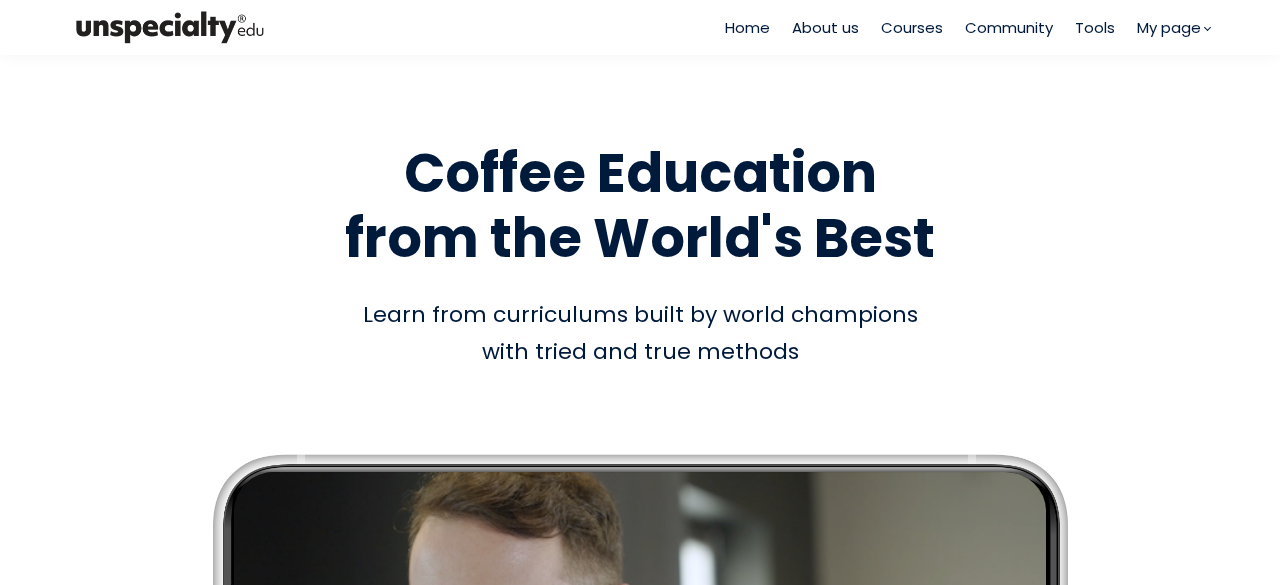 scroll, scrollTop: 0, scrollLeft: 0, axis: both 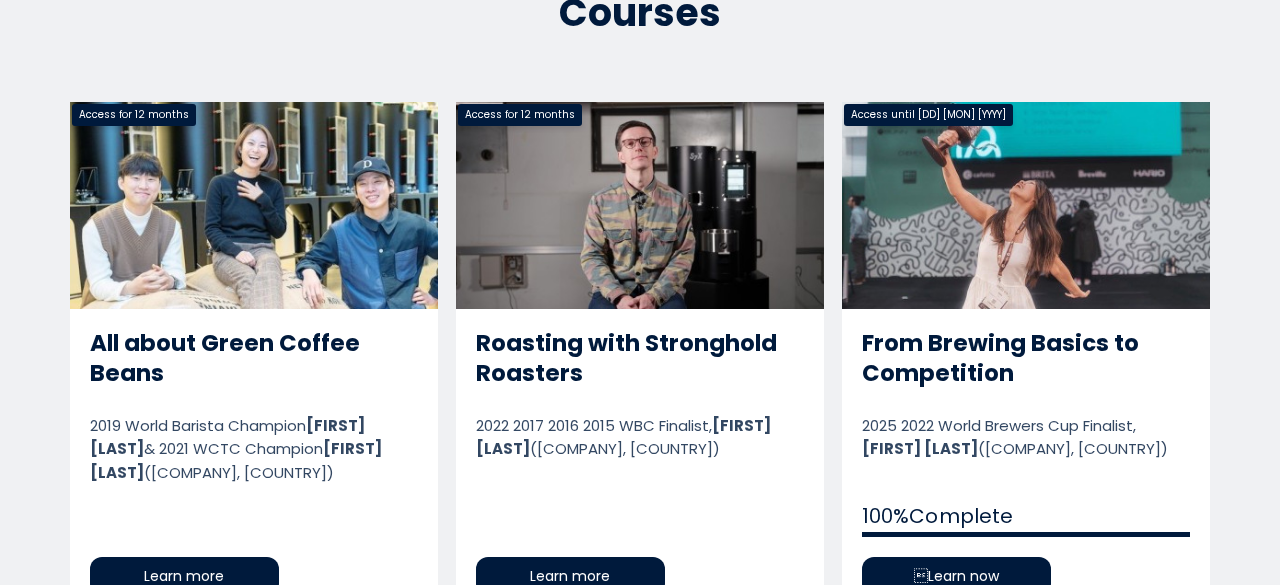 click on "From Brewing Basics to Competition" at bounding box center [1026, 358] 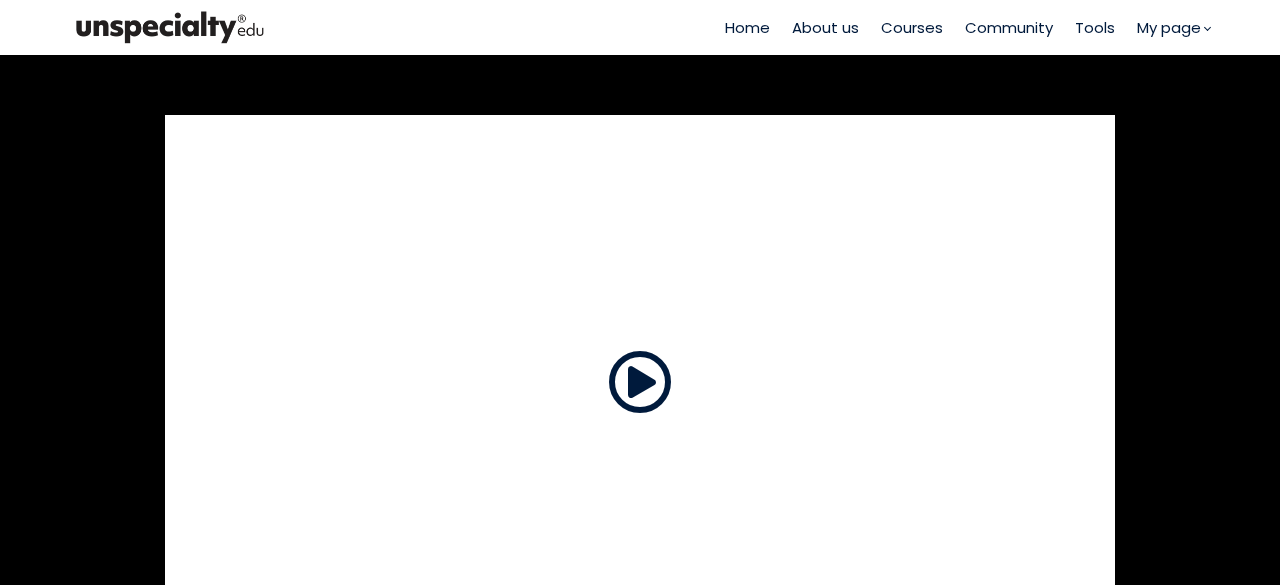 scroll, scrollTop: 0, scrollLeft: 0, axis: both 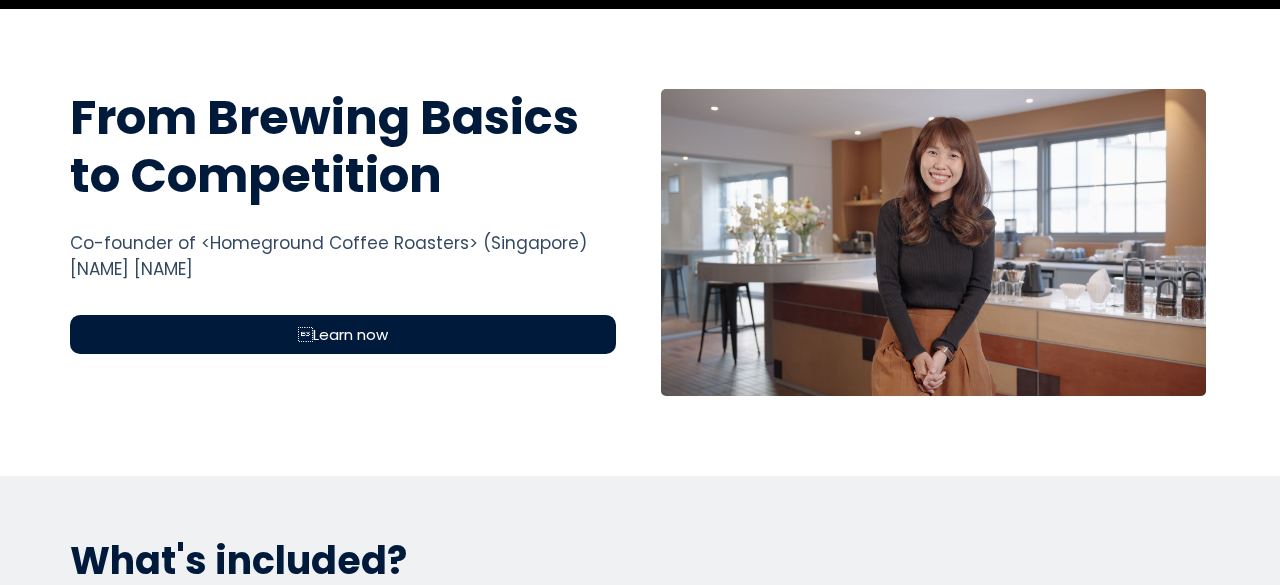click on "Learn now" at bounding box center (343, 334) 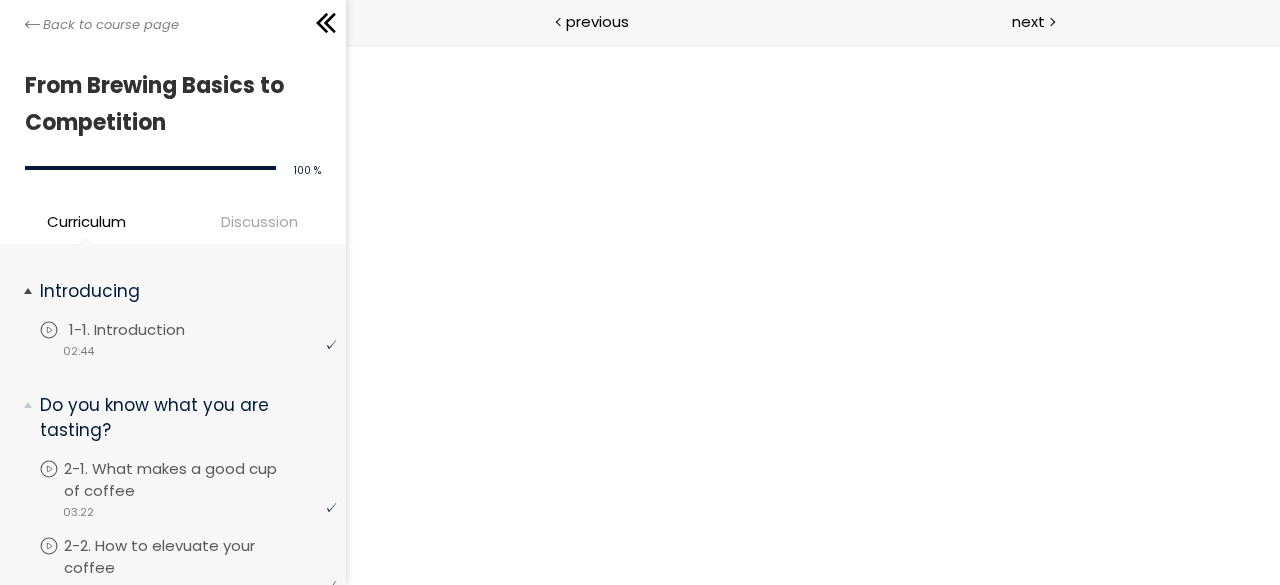 scroll, scrollTop: 0, scrollLeft: 0, axis: both 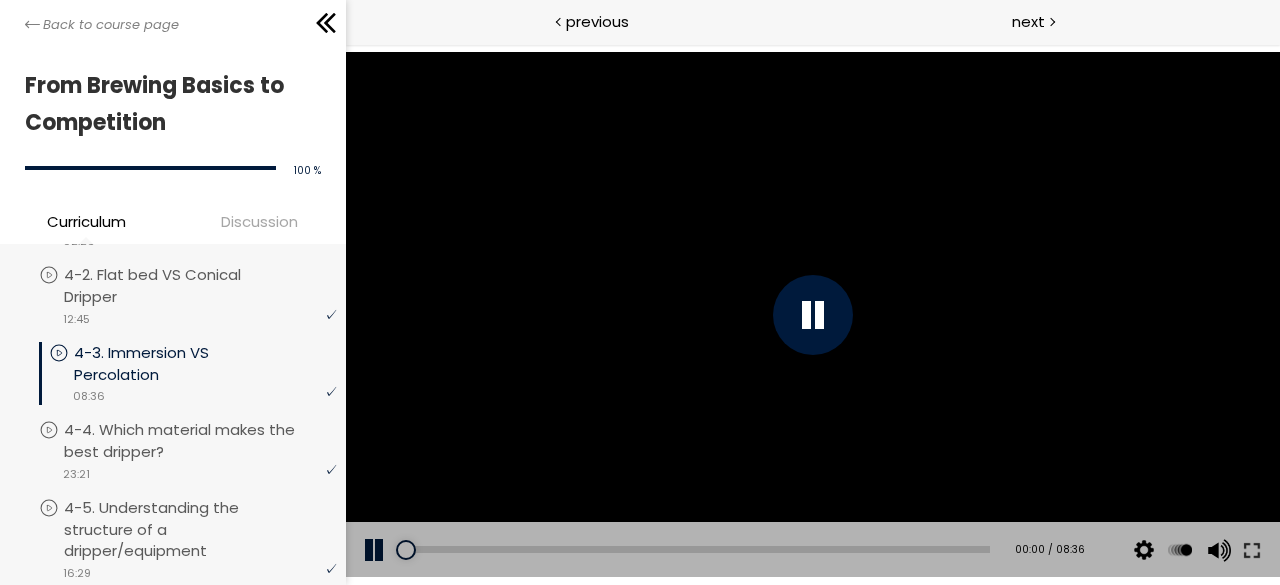 click at bounding box center [812, 314] 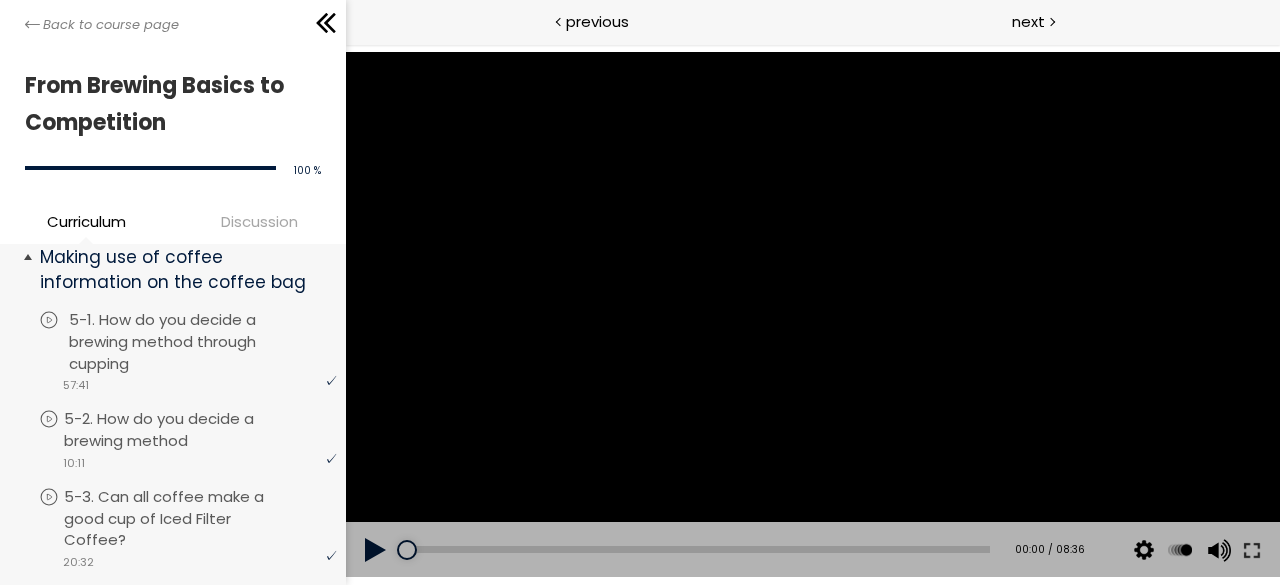 scroll, scrollTop: 2181, scrollLeft: 0, axis: vertical 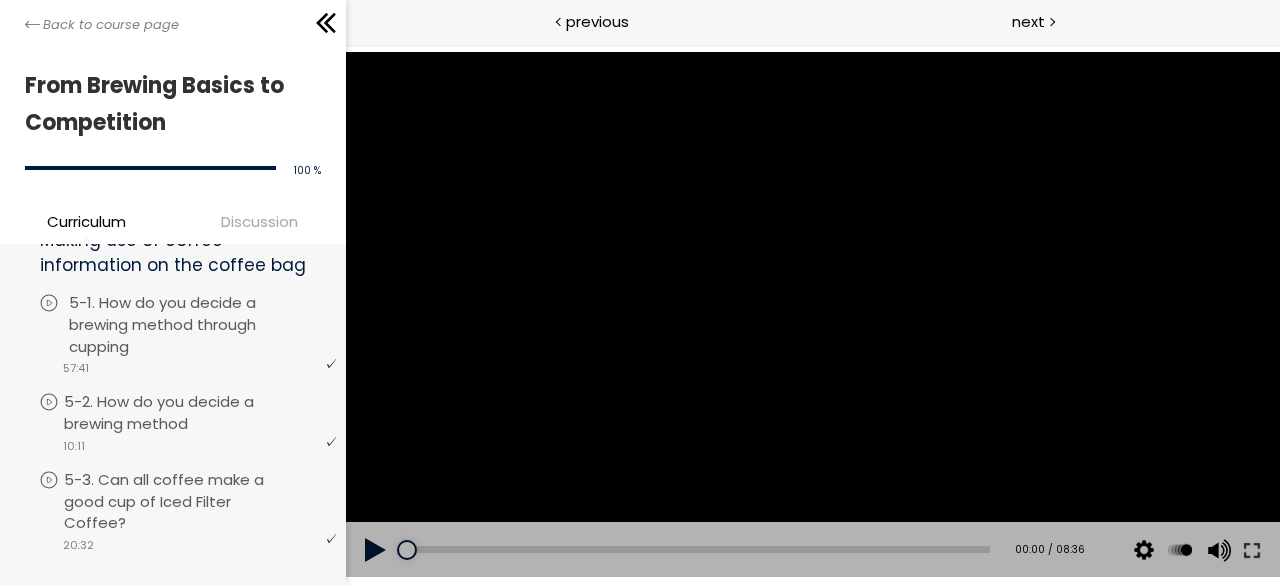 click on "5-1. How do you decide a brewing method through cupping" at bounding box center (205, 324) 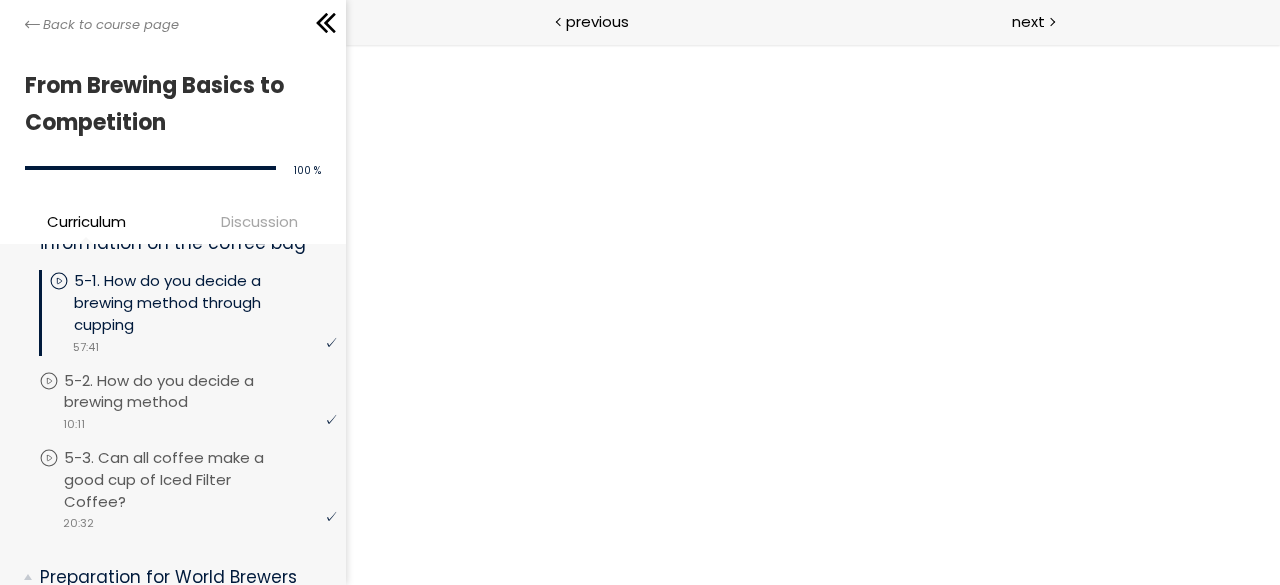 scroll, scrollTop: 0, scrollLeft: 0, axis: both 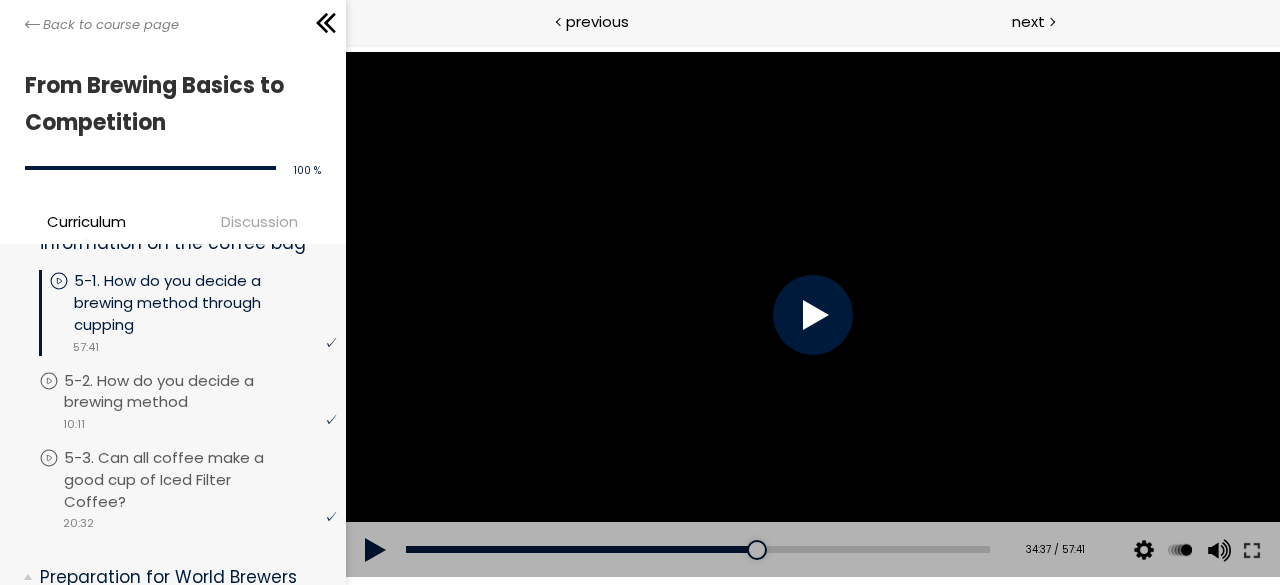 click at bounding box center (812, 314) 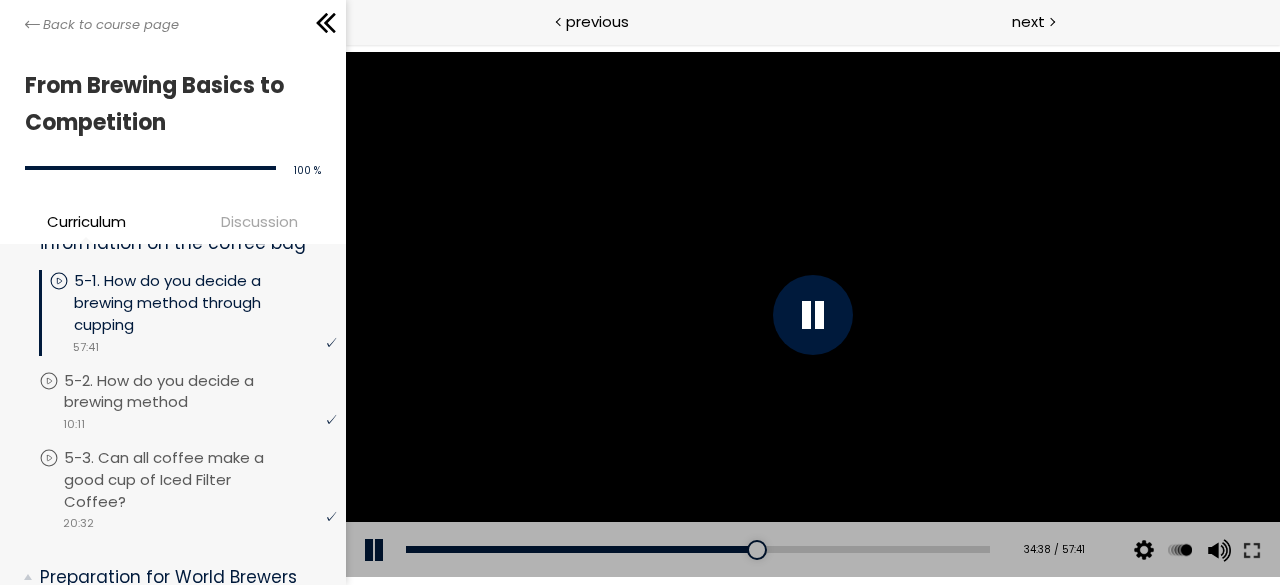 click at bounding box center [812, 315] 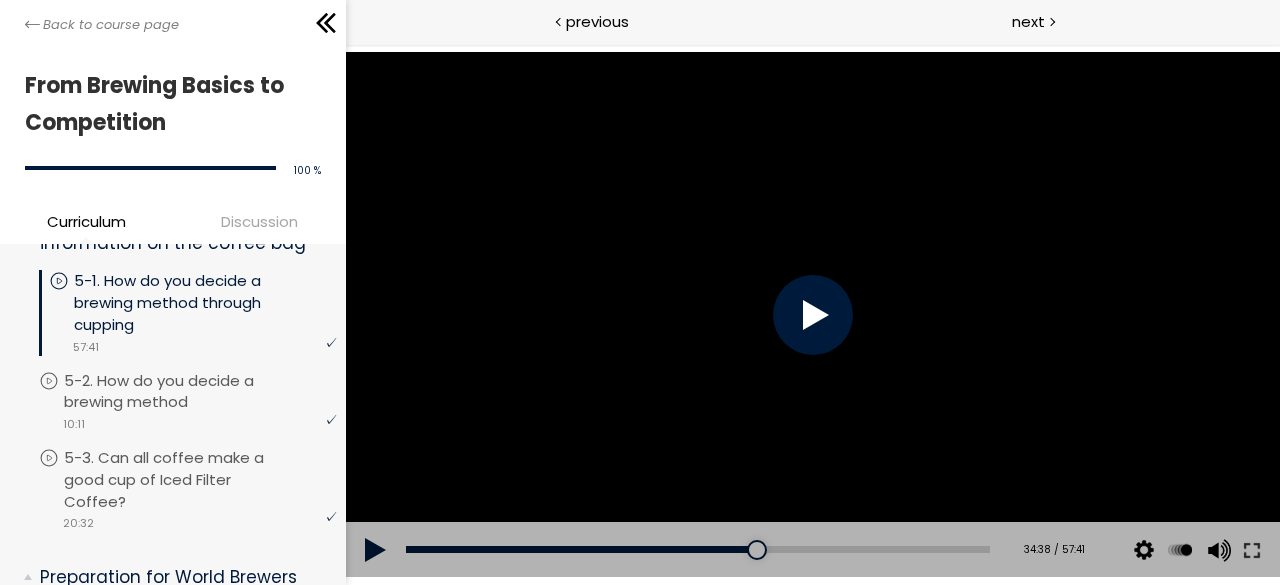 click at bounding box center [812, 315] 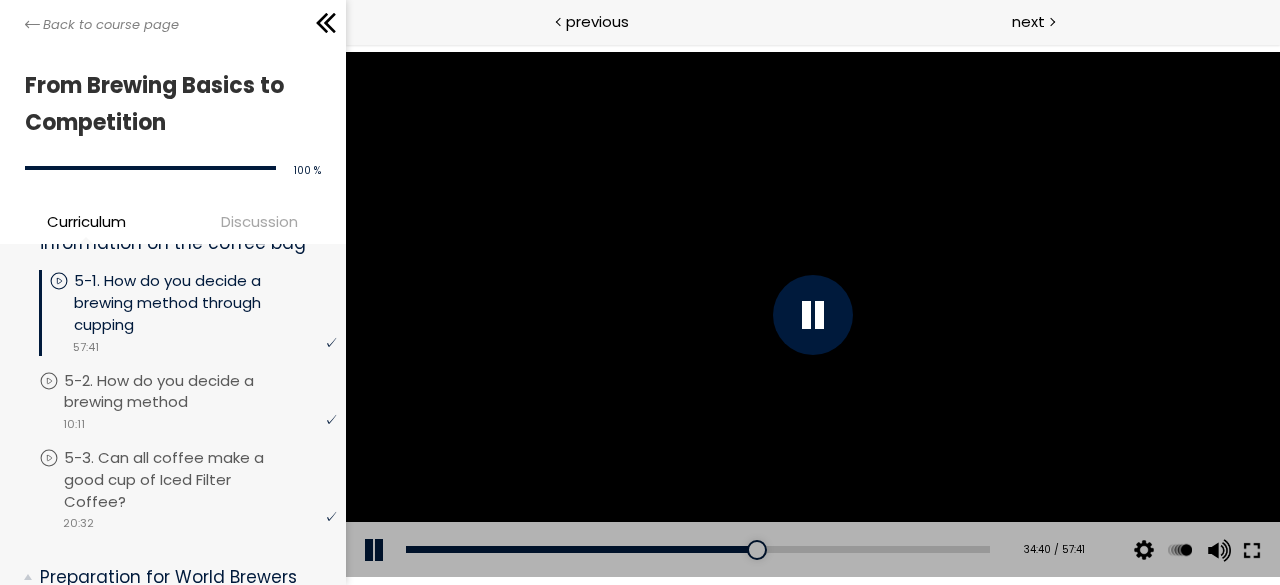 click at bounding box center (1251, 550) 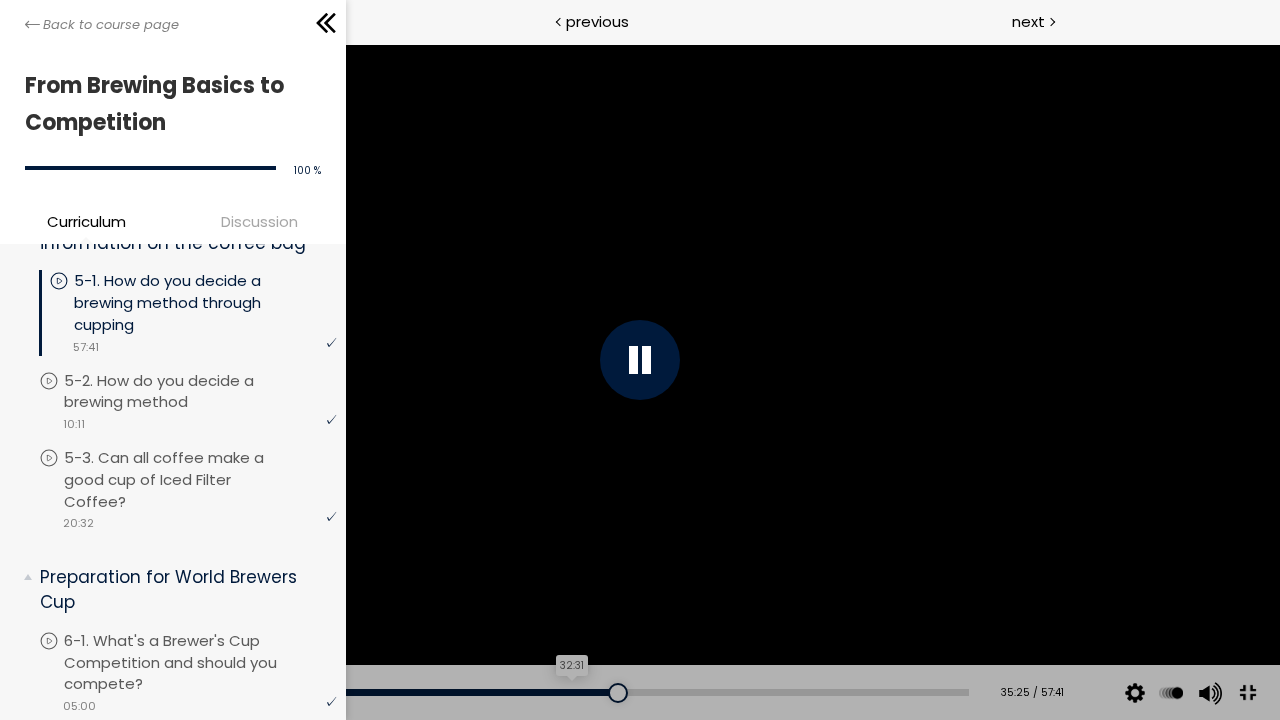 click on "32:31" at bounding box center [514, 692] 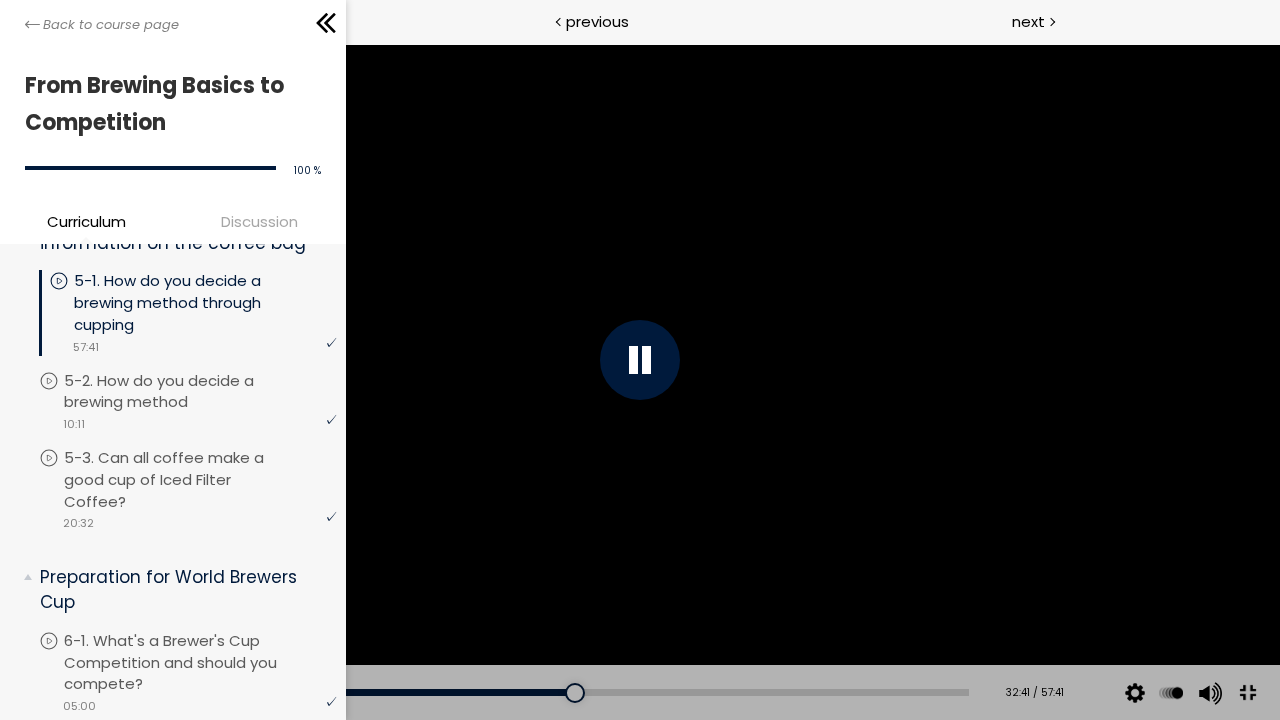 click at bounding box center (640, 360) 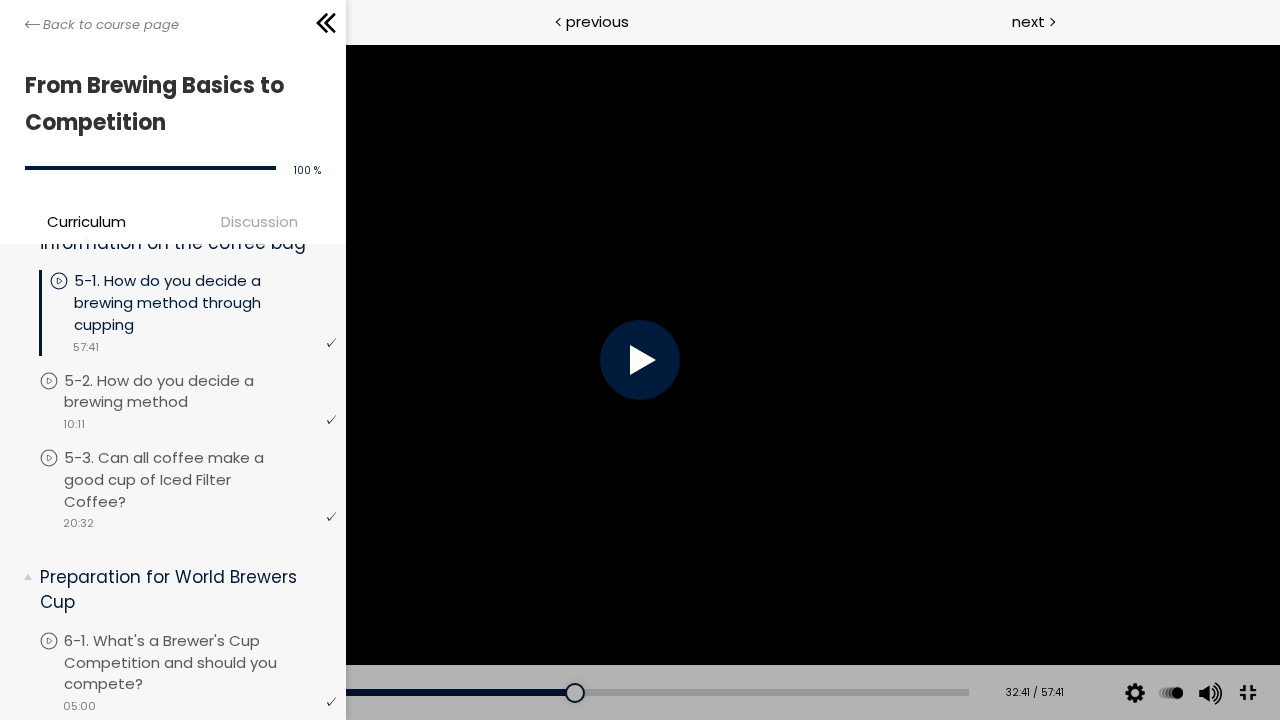 click at bounding box center [640, 360] 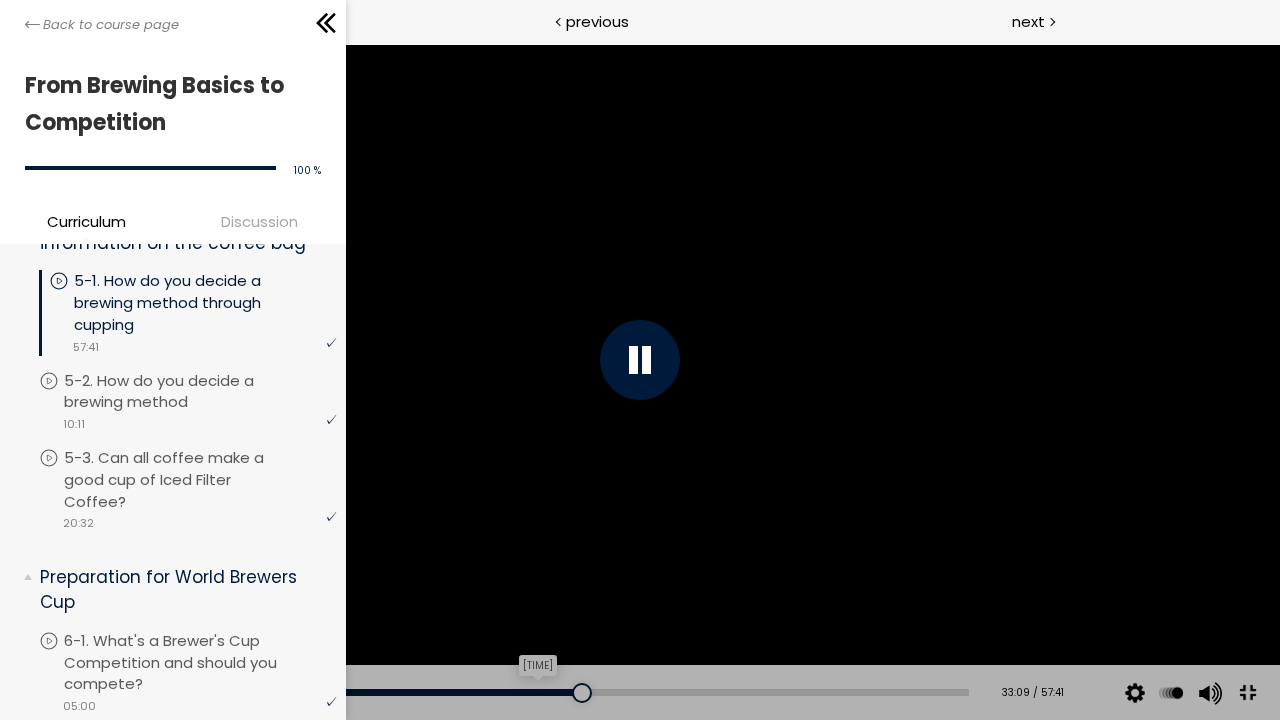 click on "[TIME]" at bounding box center [514, 692] 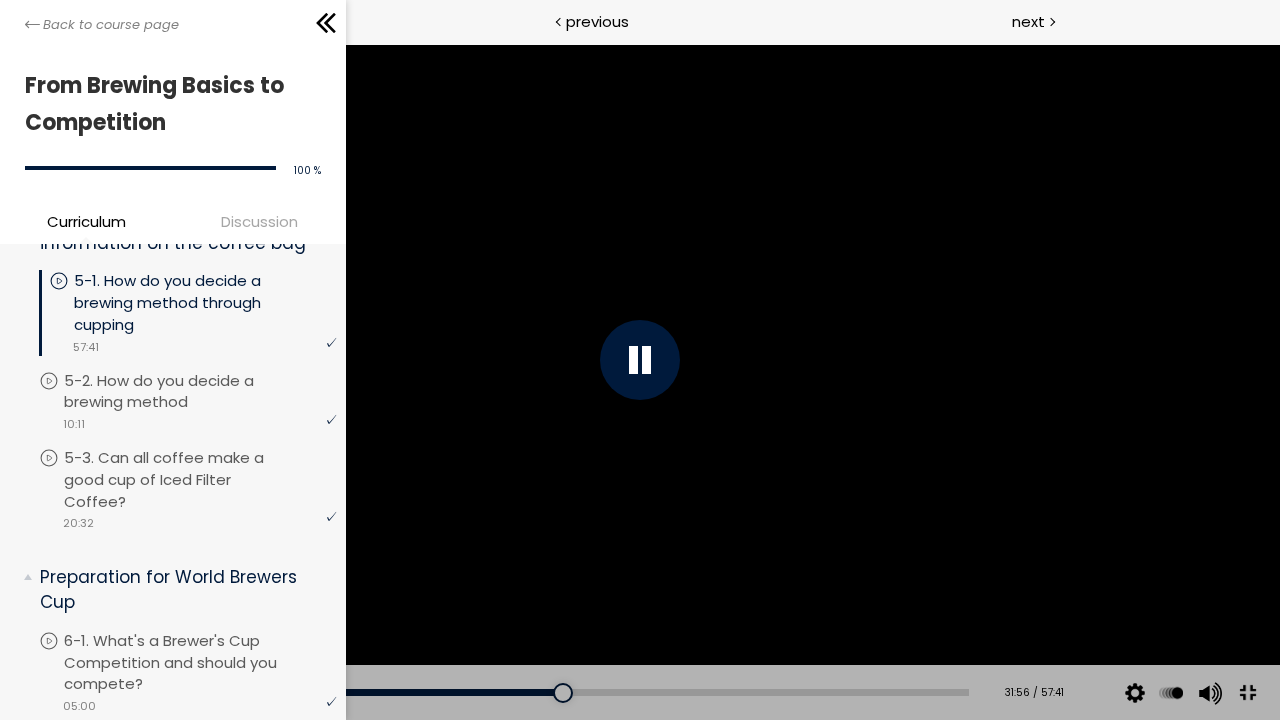 click at bounding box center (640, 360) 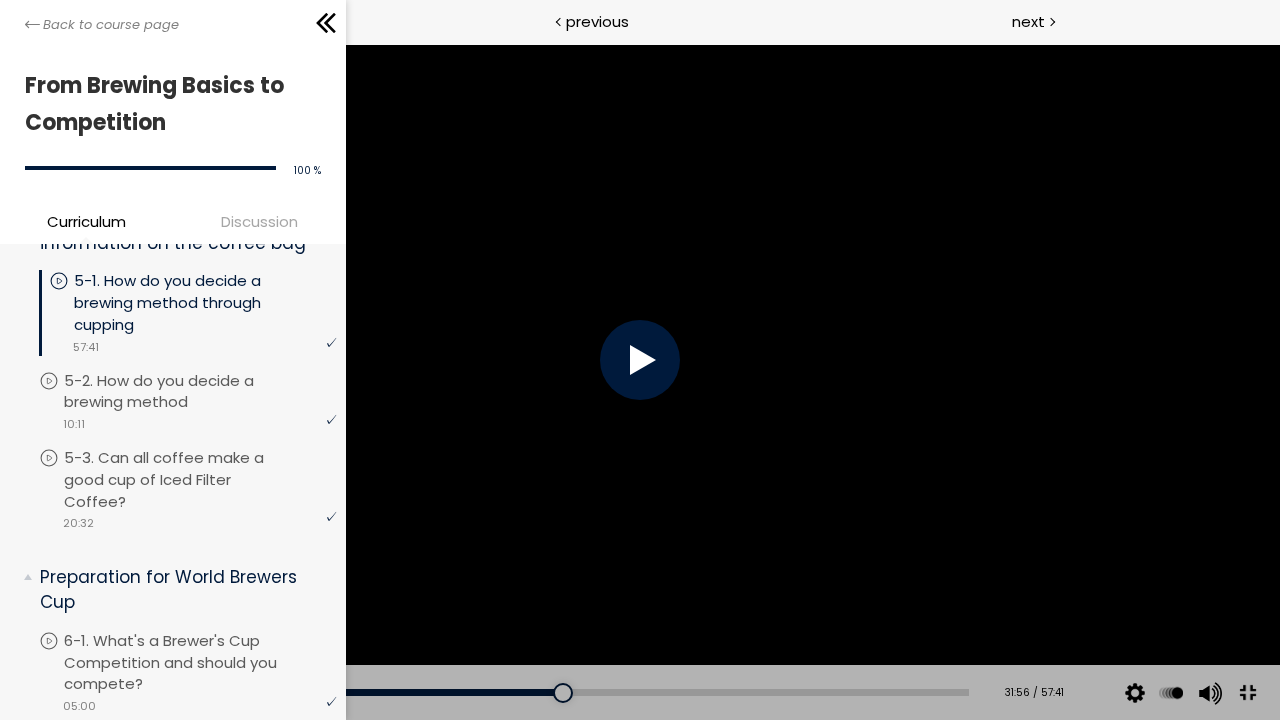click at bounding box center (1247, 693) 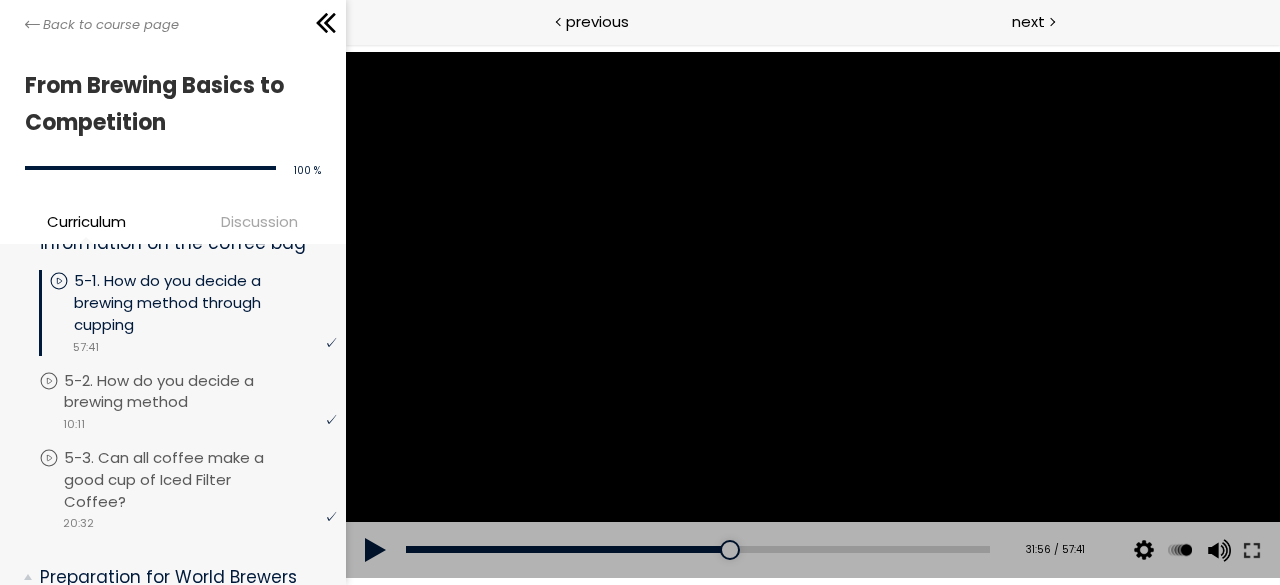 type 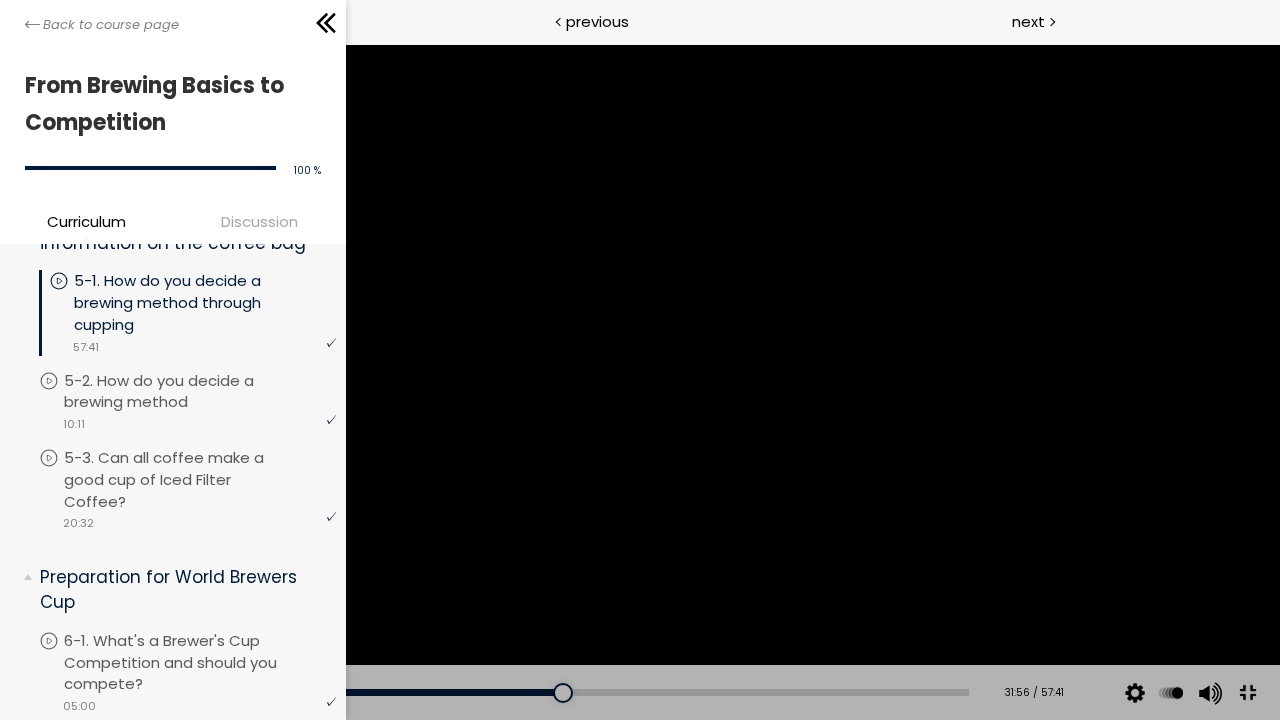 click at bounding box center [640, 360] 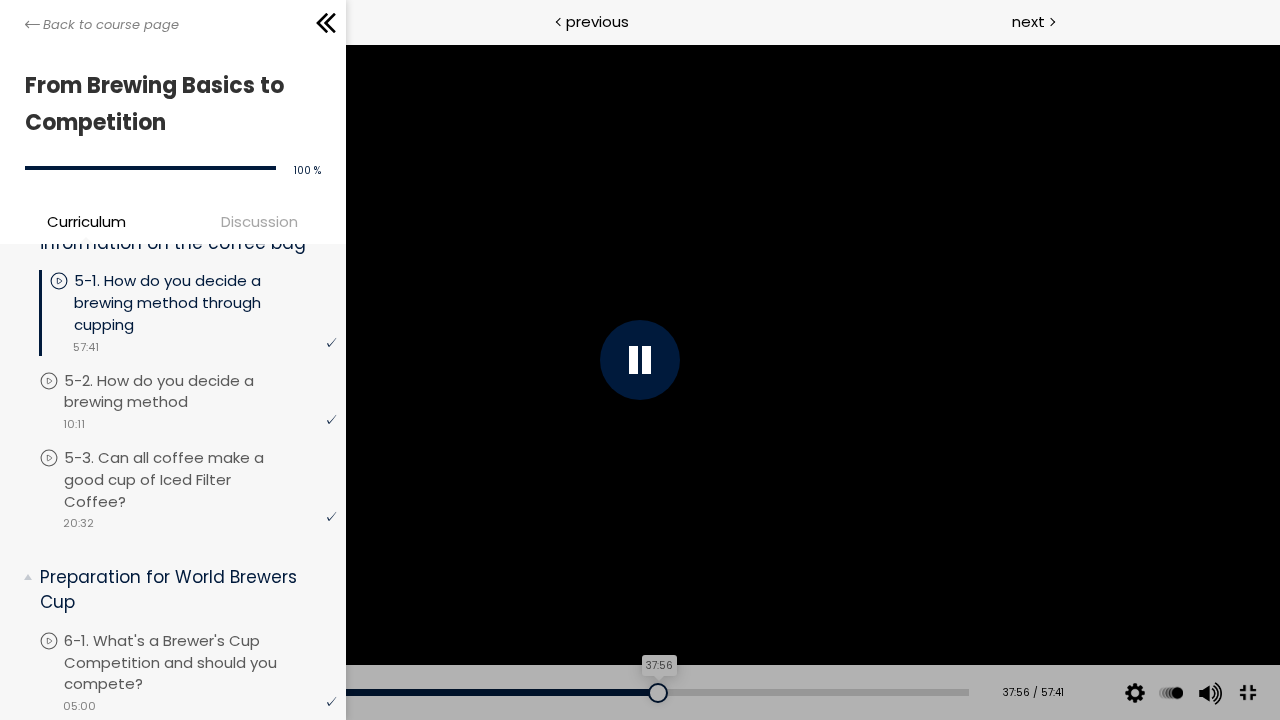 click on "37:56" at bounding box center (514, 692) 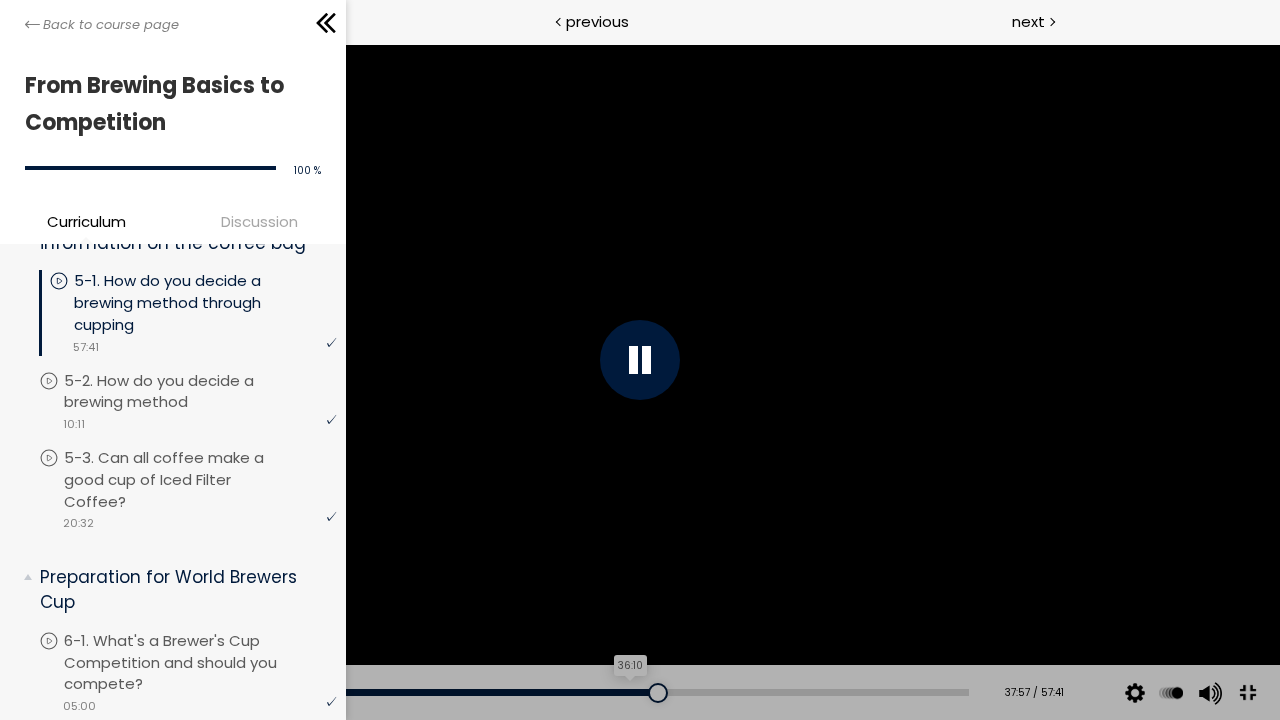 click on "36:10" at bounding box center (514, 692) 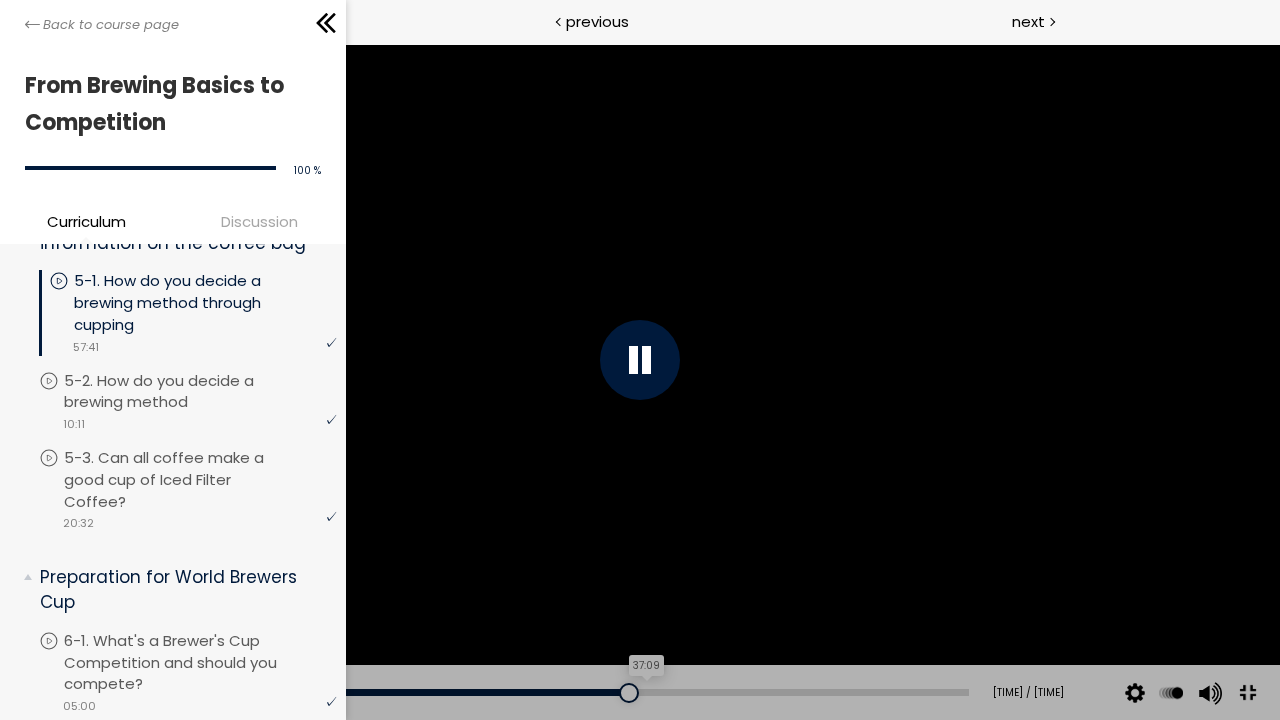 click on "37:09" at bounding box center [514, 692] 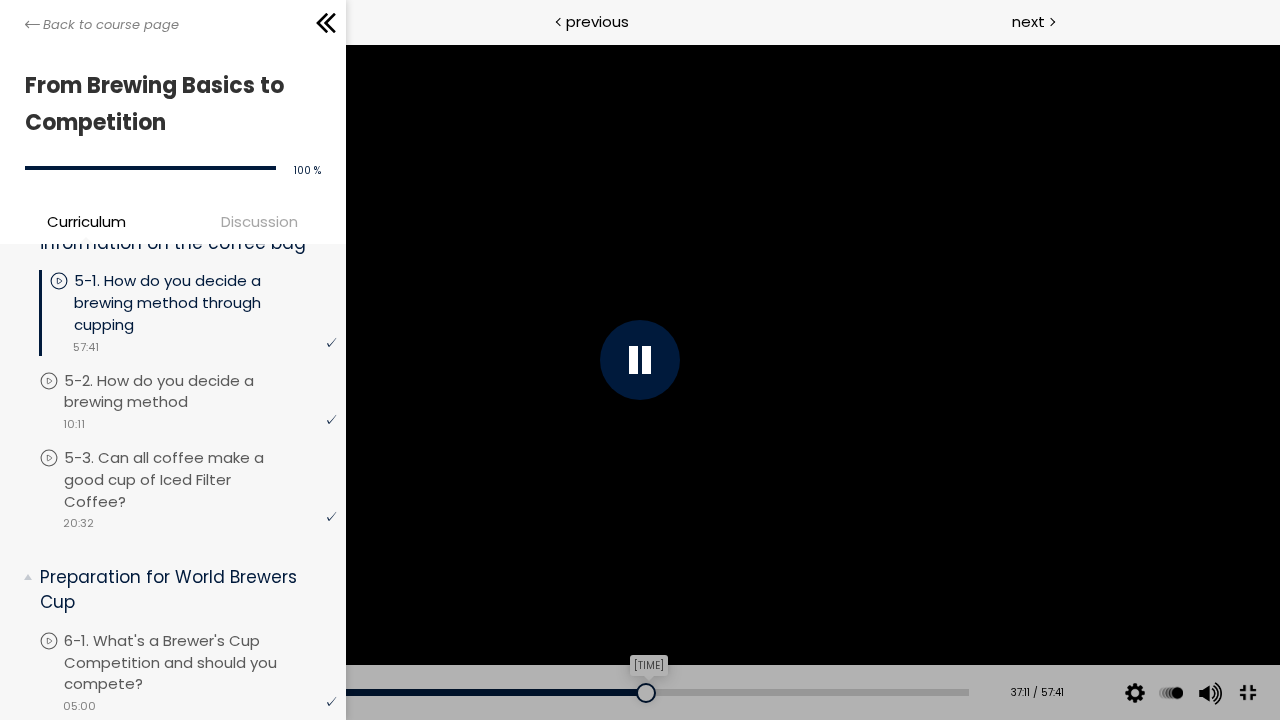 click at bounding box center [646, 693] 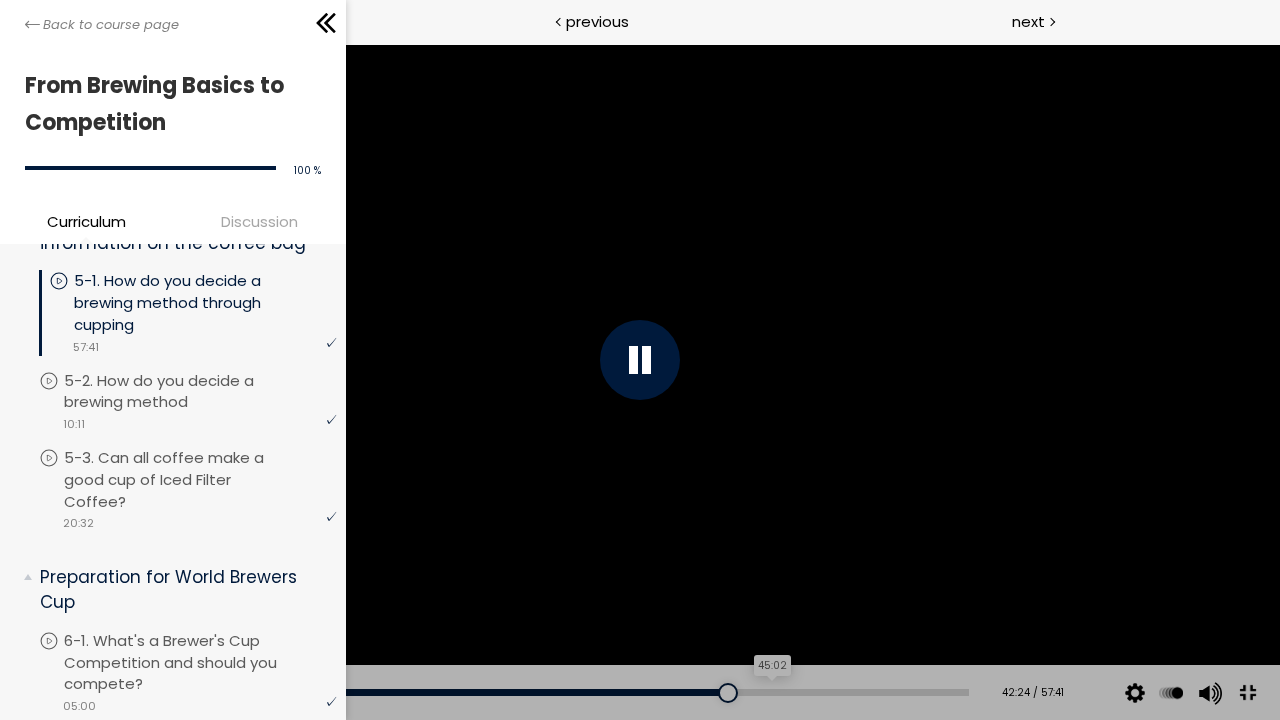 click on "45:02" at bounding box center [514, 692] 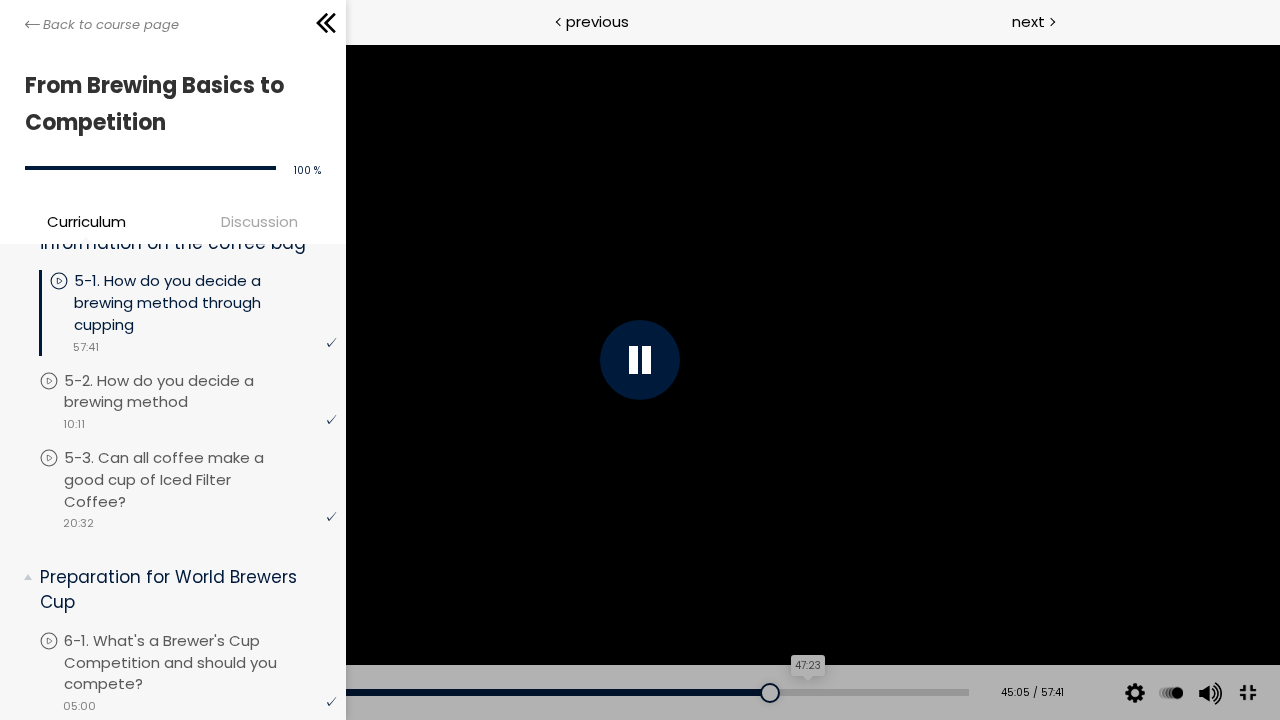 click on "47:23" at bounding box center [514, 692] 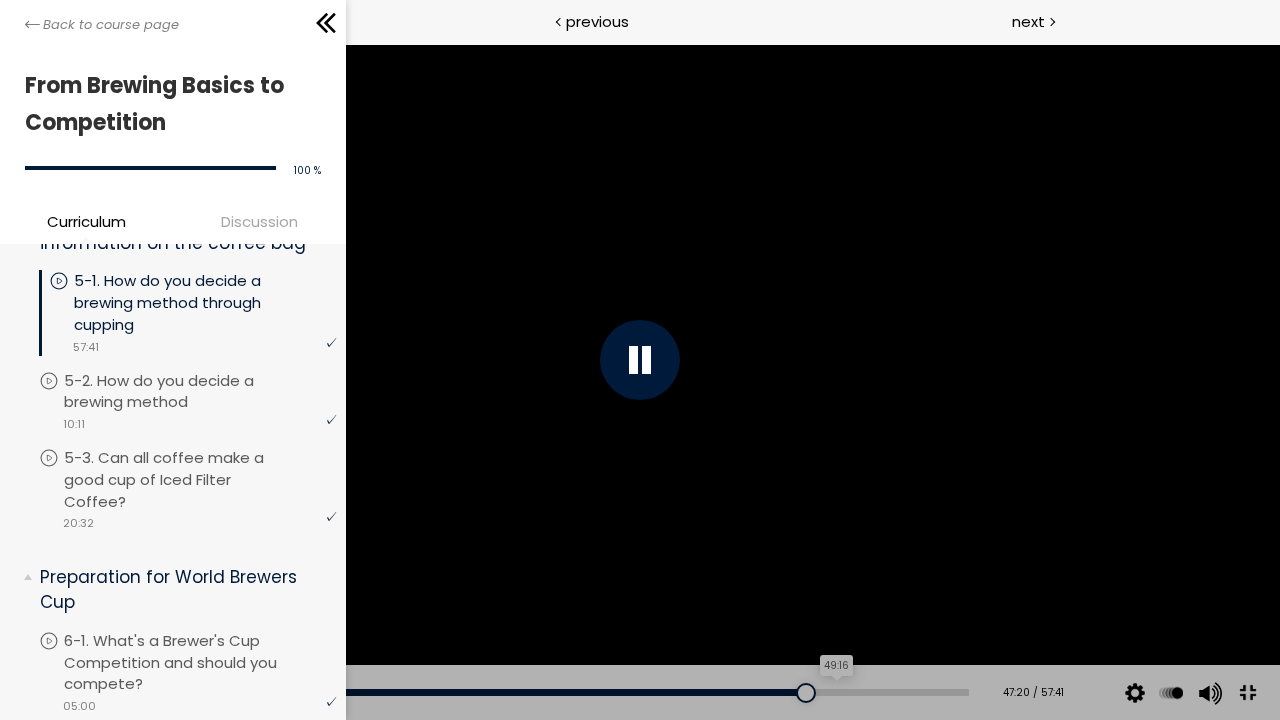 click on "49:16" at bounding box center [514, 692] 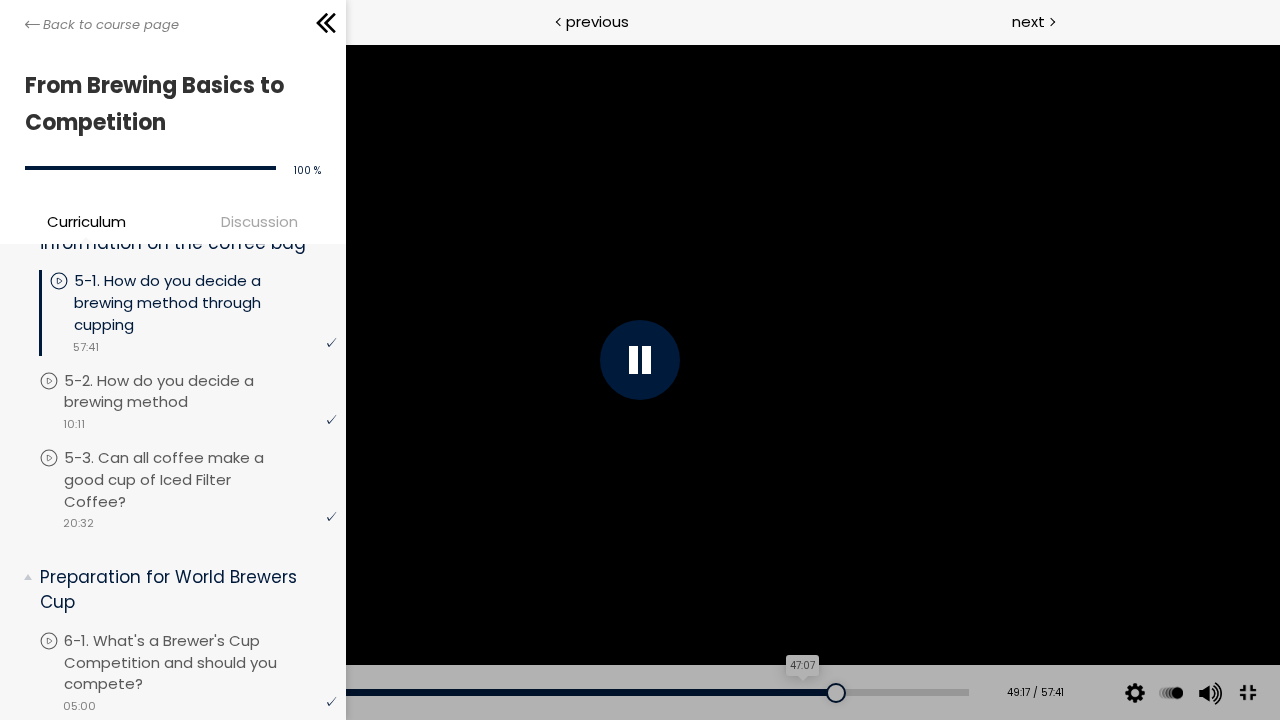 click on "47:07" at bounding box center [514, 692] 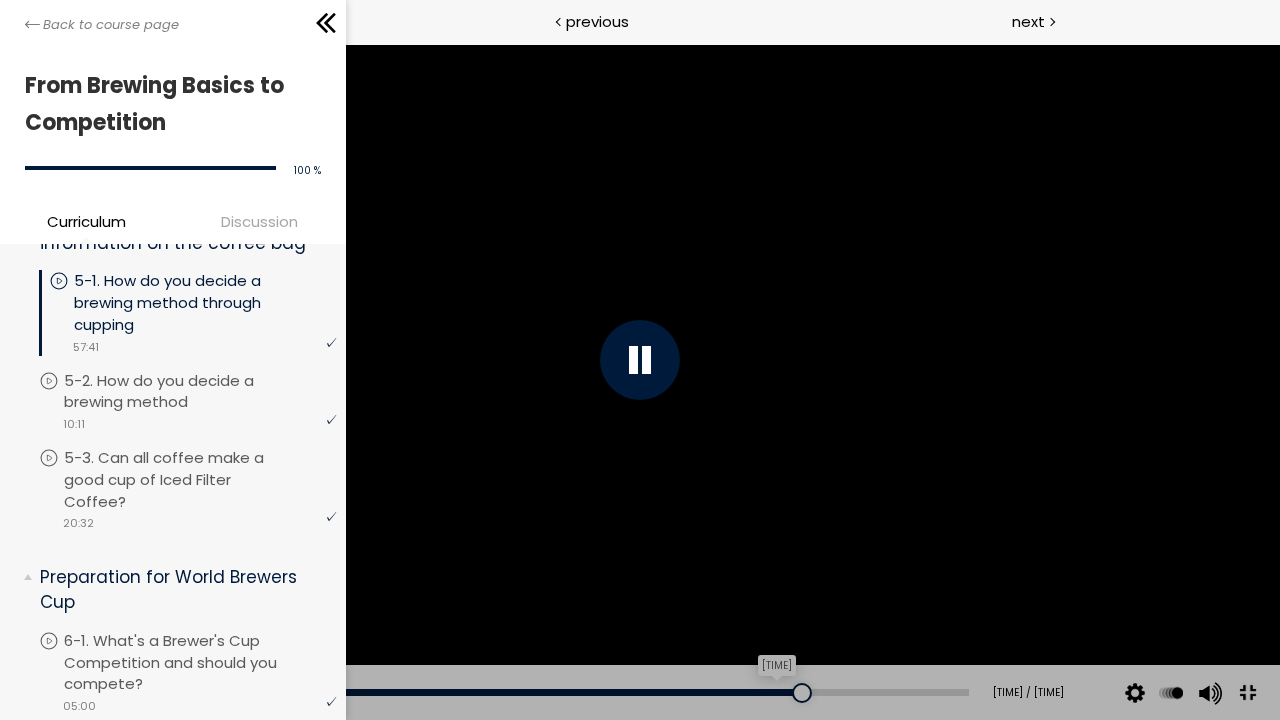 click on "[TIME]" at bounding box center [514, 692] 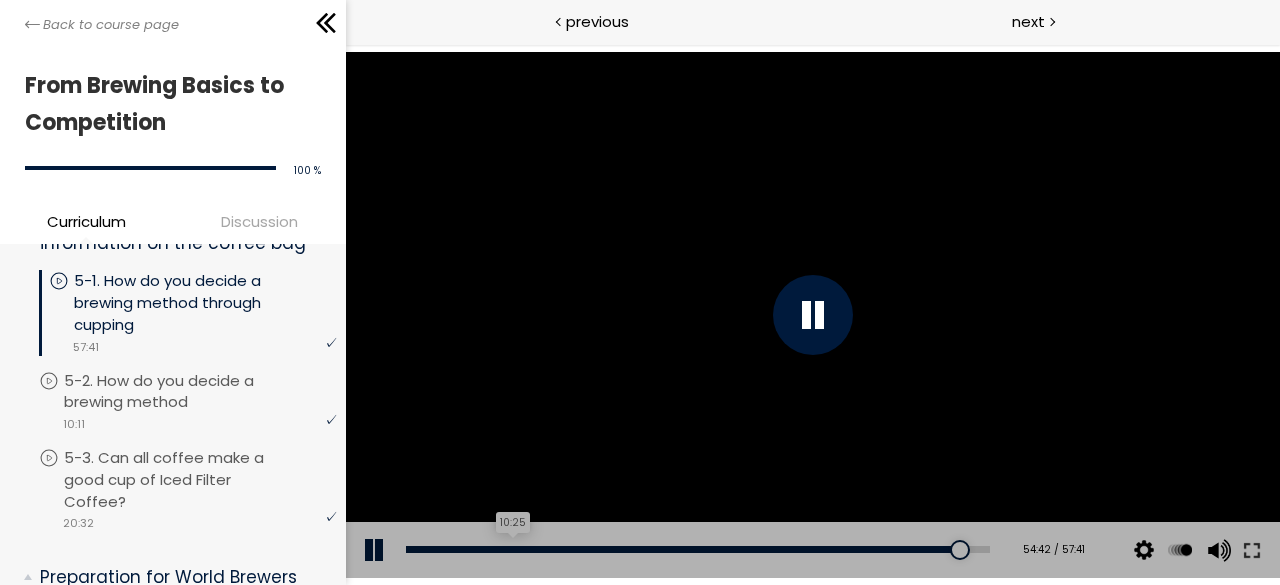 click on "10:25" at bounding box center (697, 549) 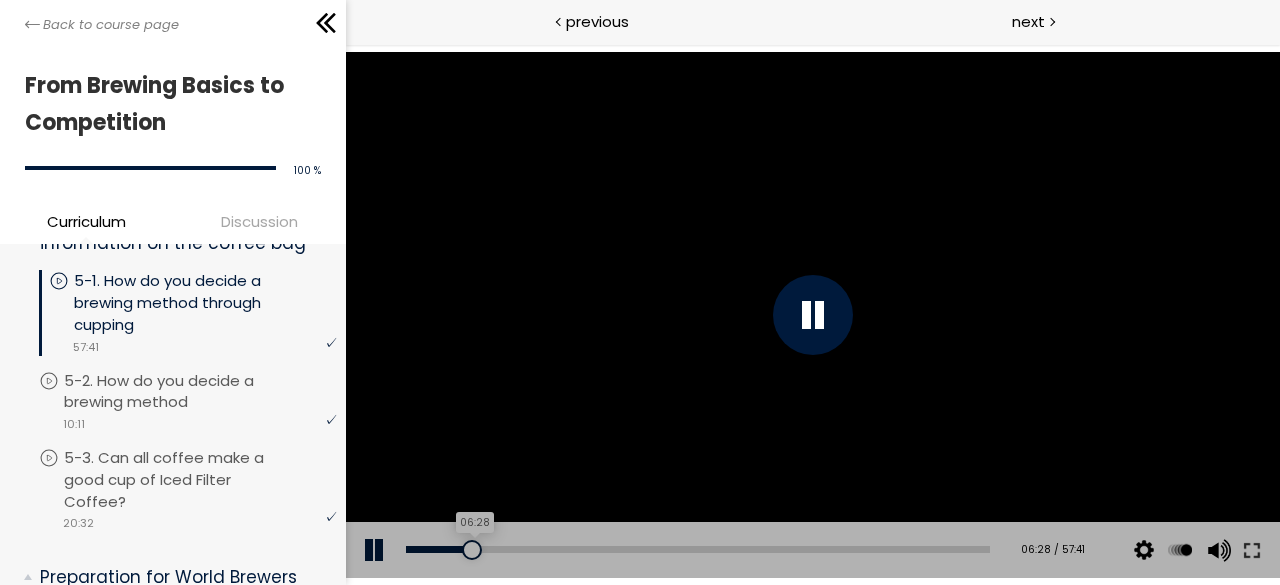 click on "06:28" at bounding box center [697, 549] 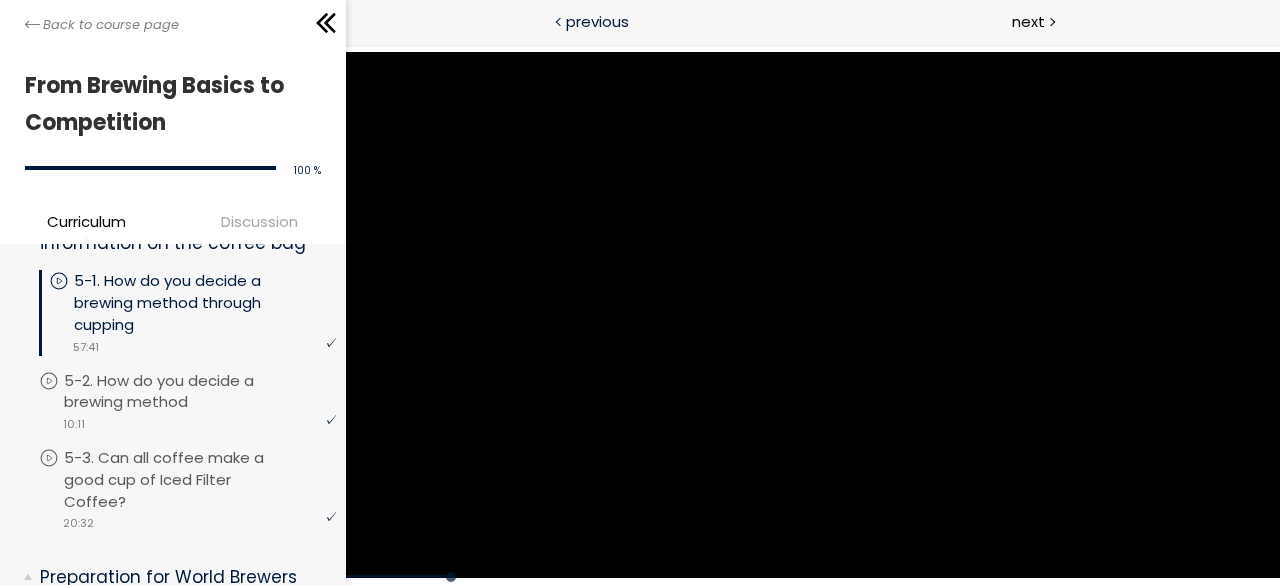 drag, startPoint x: 125, startPoint y: 502, endPoint x: 370, endPoint y: 19, distance: 541.5847 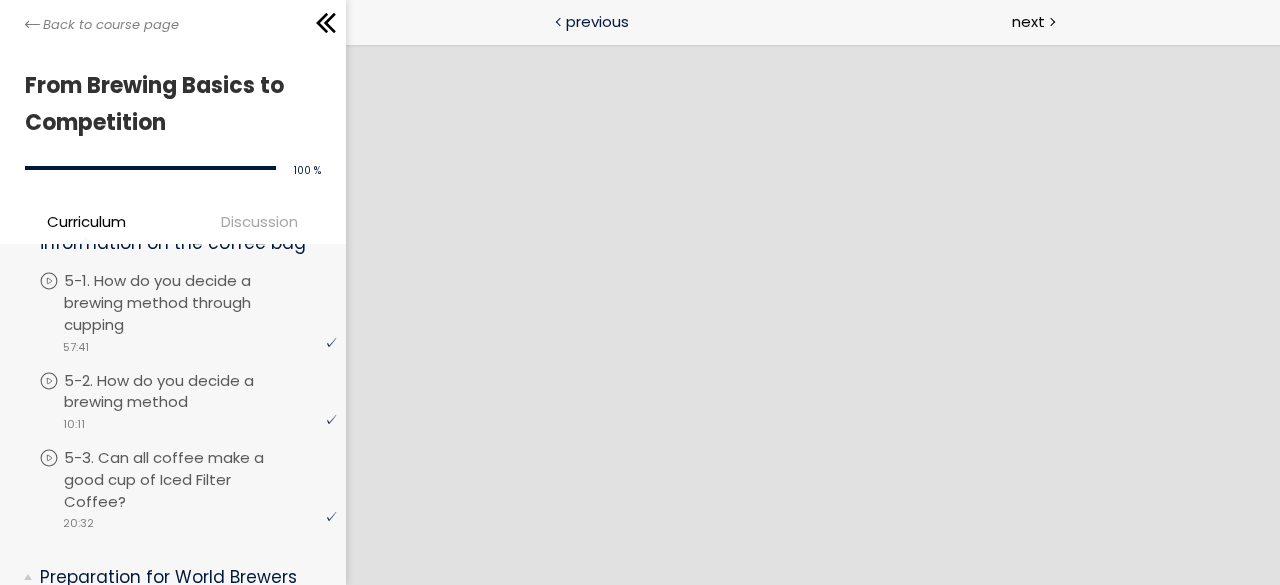 scroll, scrollTop: 0, scrollLeft: 0, axis: both 